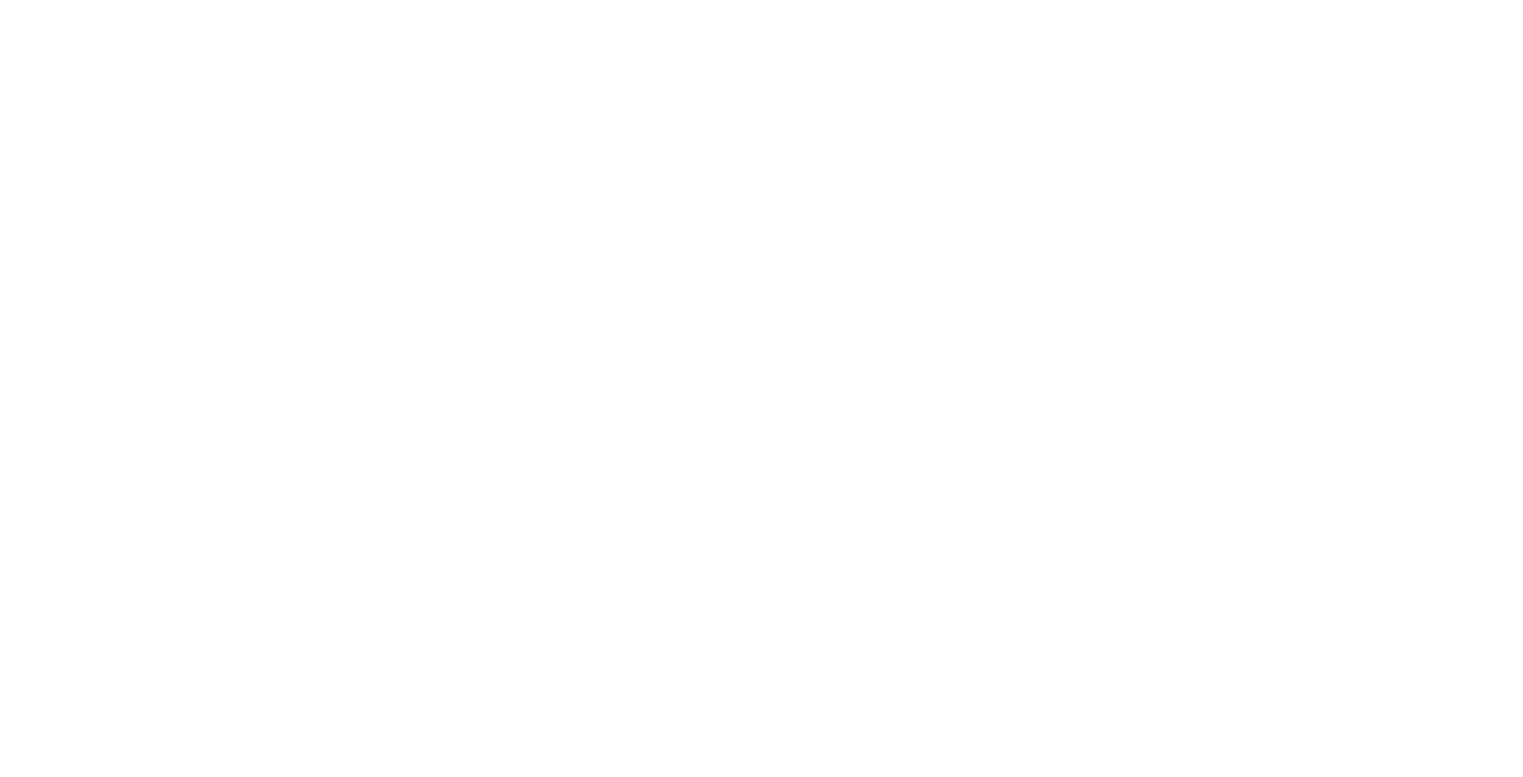 scroll, scrollTop: 0, scrollLeft: 0, axis: both 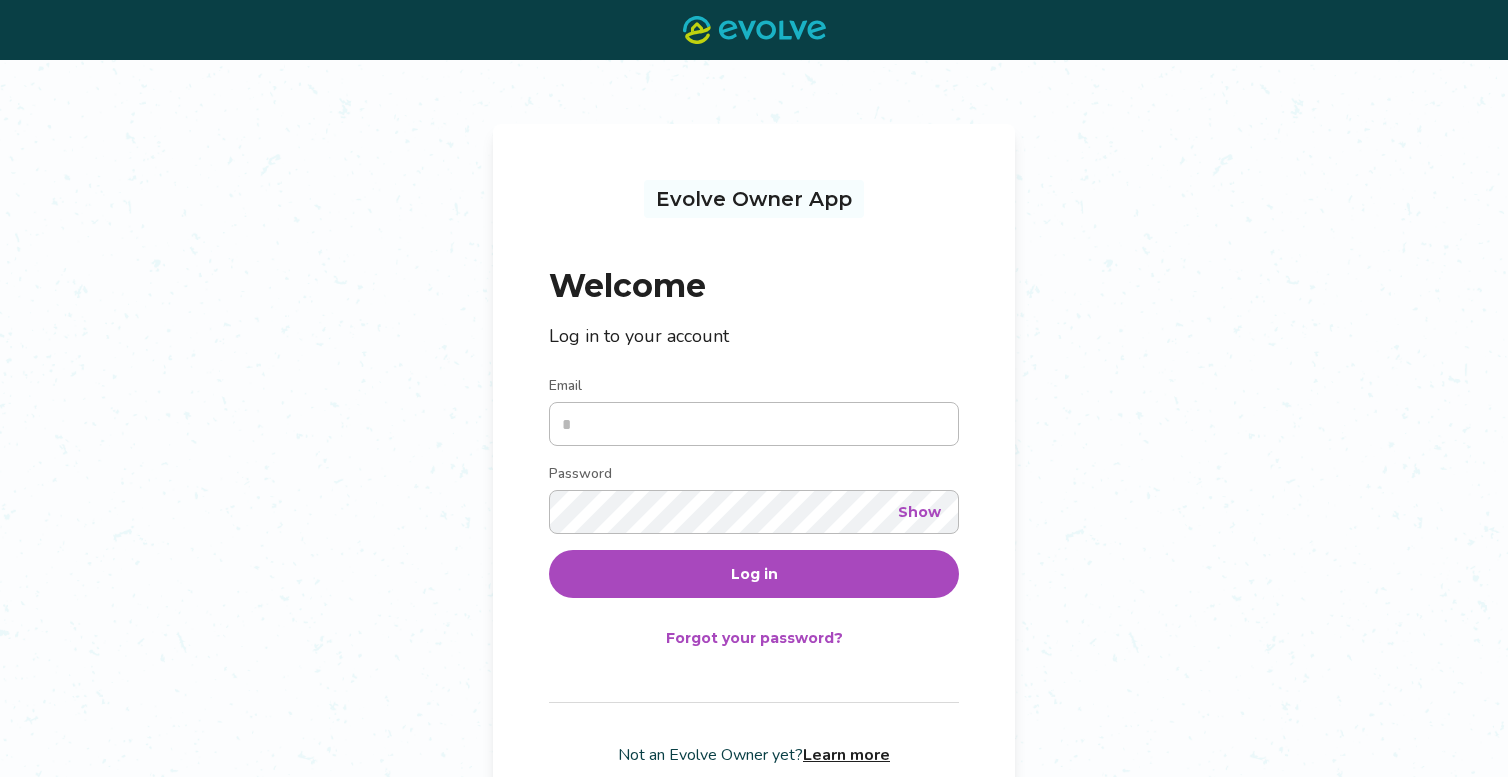 type on "**********" 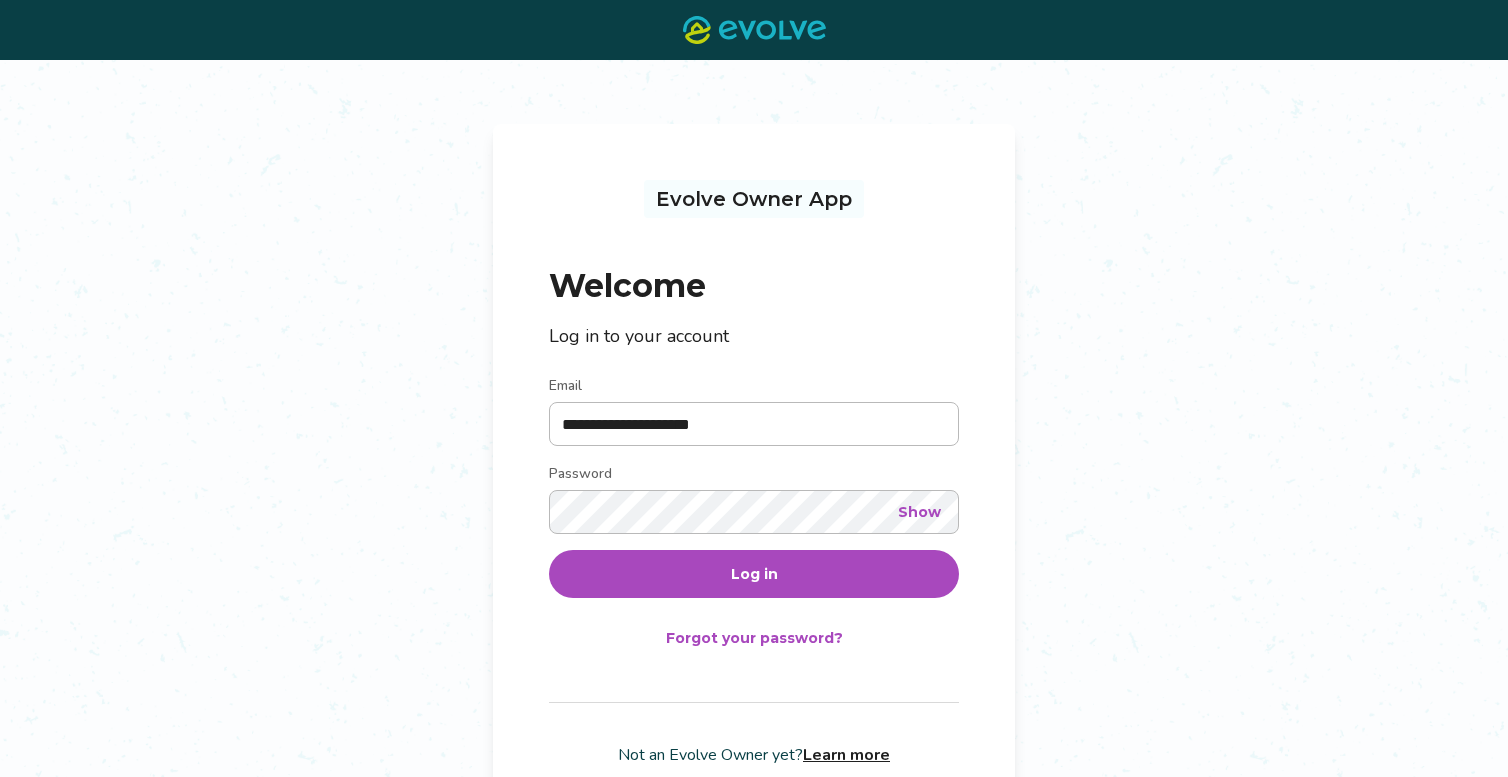 click on "Log in" at bounding box center [754, 574] 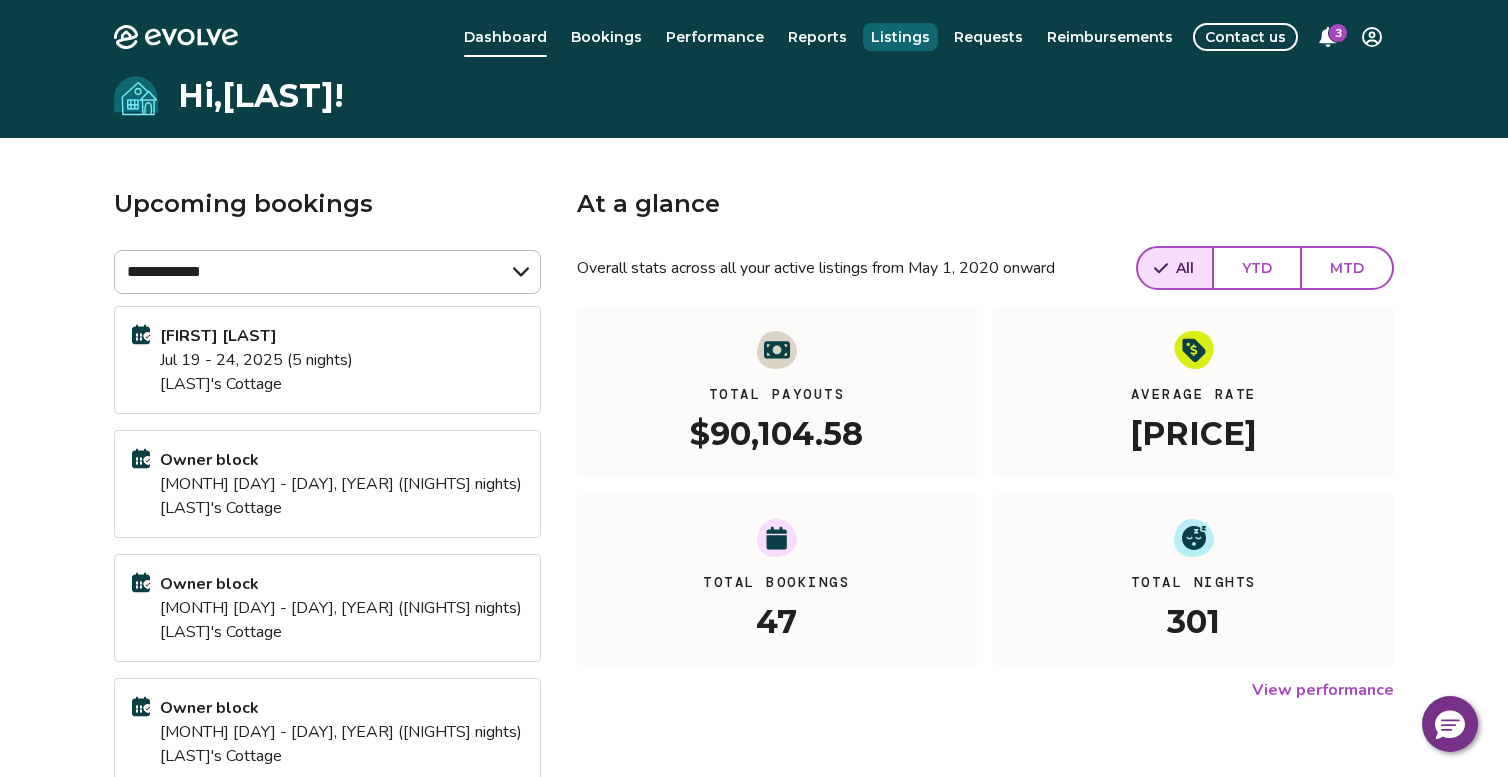 click on "Listings" at bounding box center [900, 37] 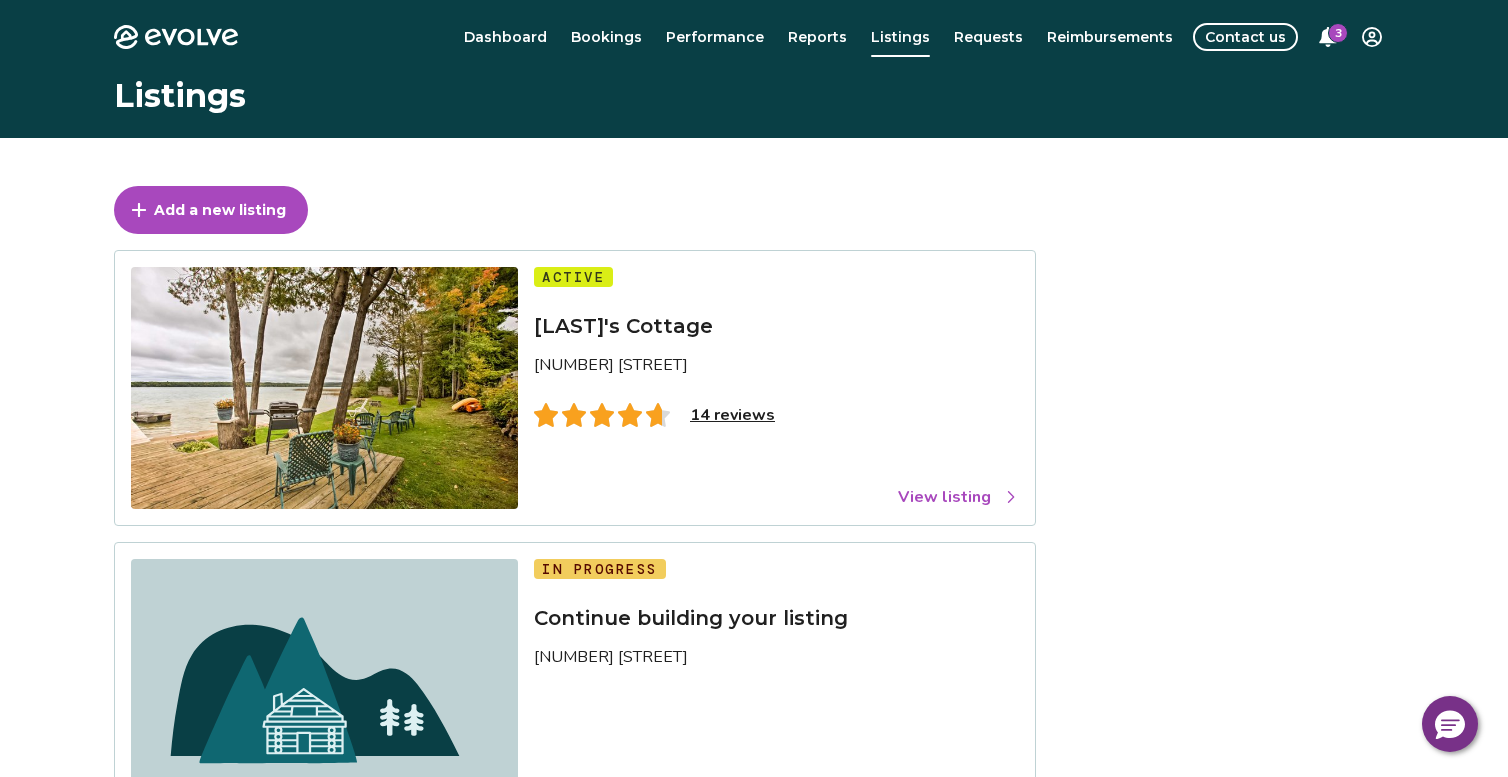 click on "View listing" at bounding box center [958, 497] 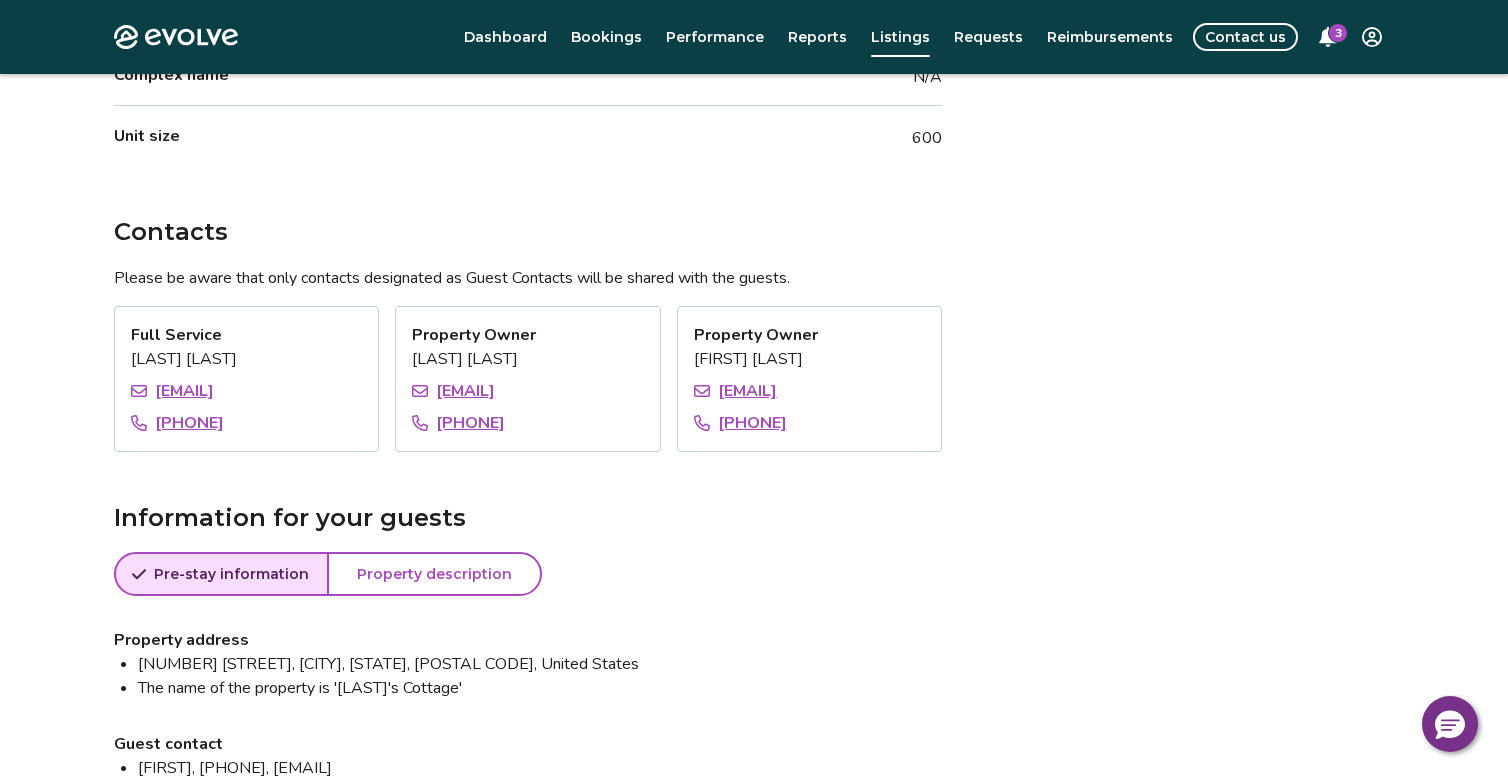 scroll, scrollTop: 1100, scrollLeft: 0, axis: vertical 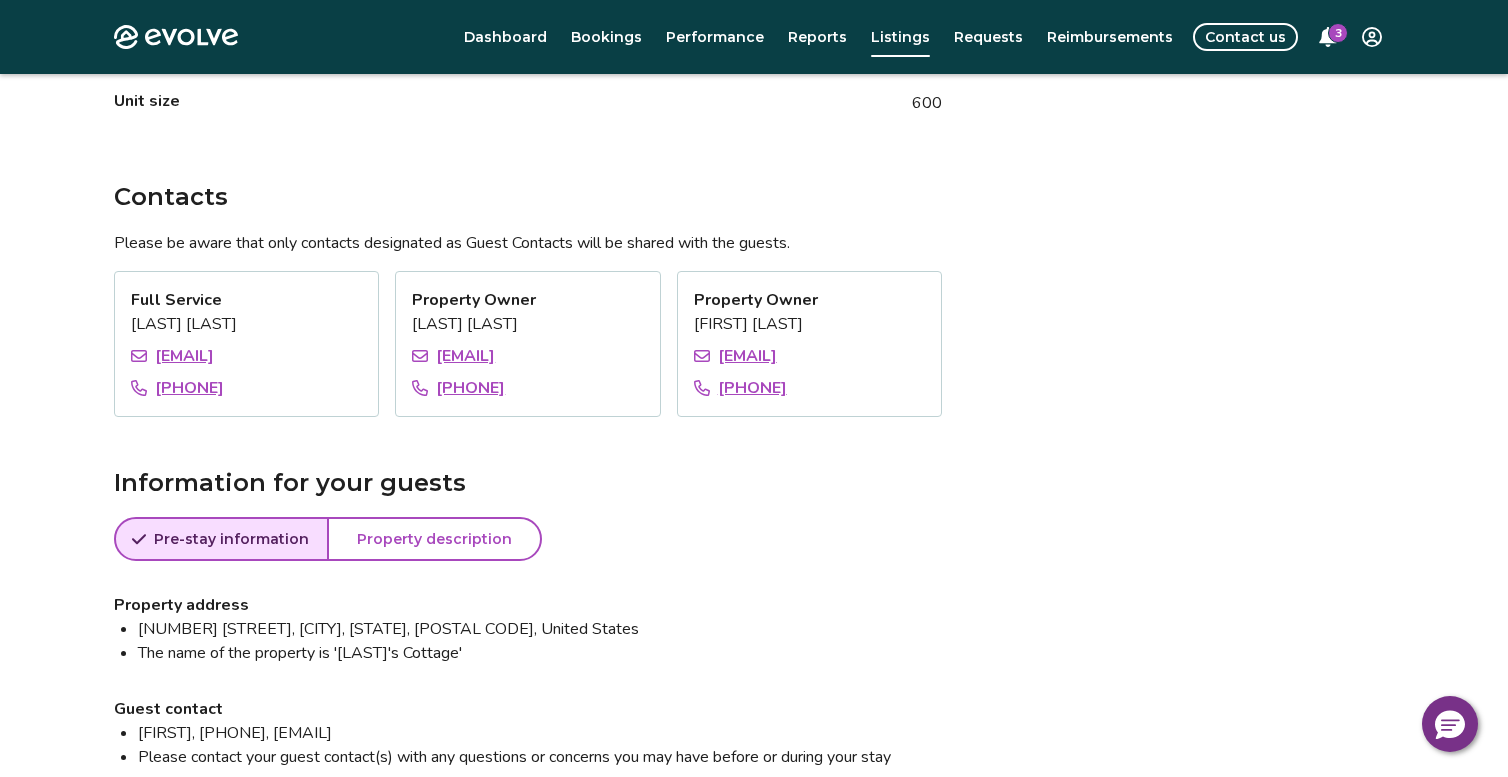 click on "Property description" at bounding box center [434, 539] 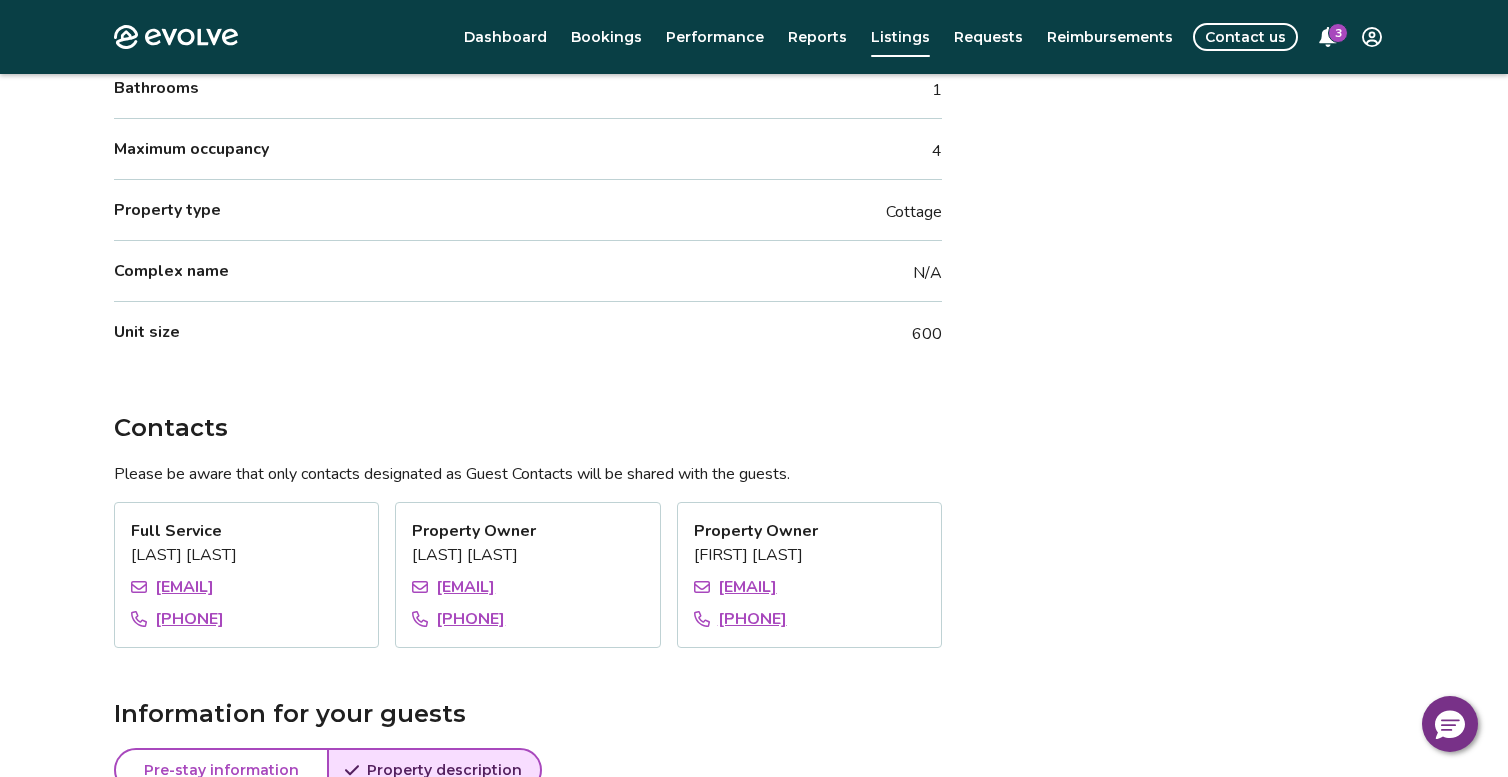 scroll, scrollTop: 860, scrollLeft: 0, axis: vertical 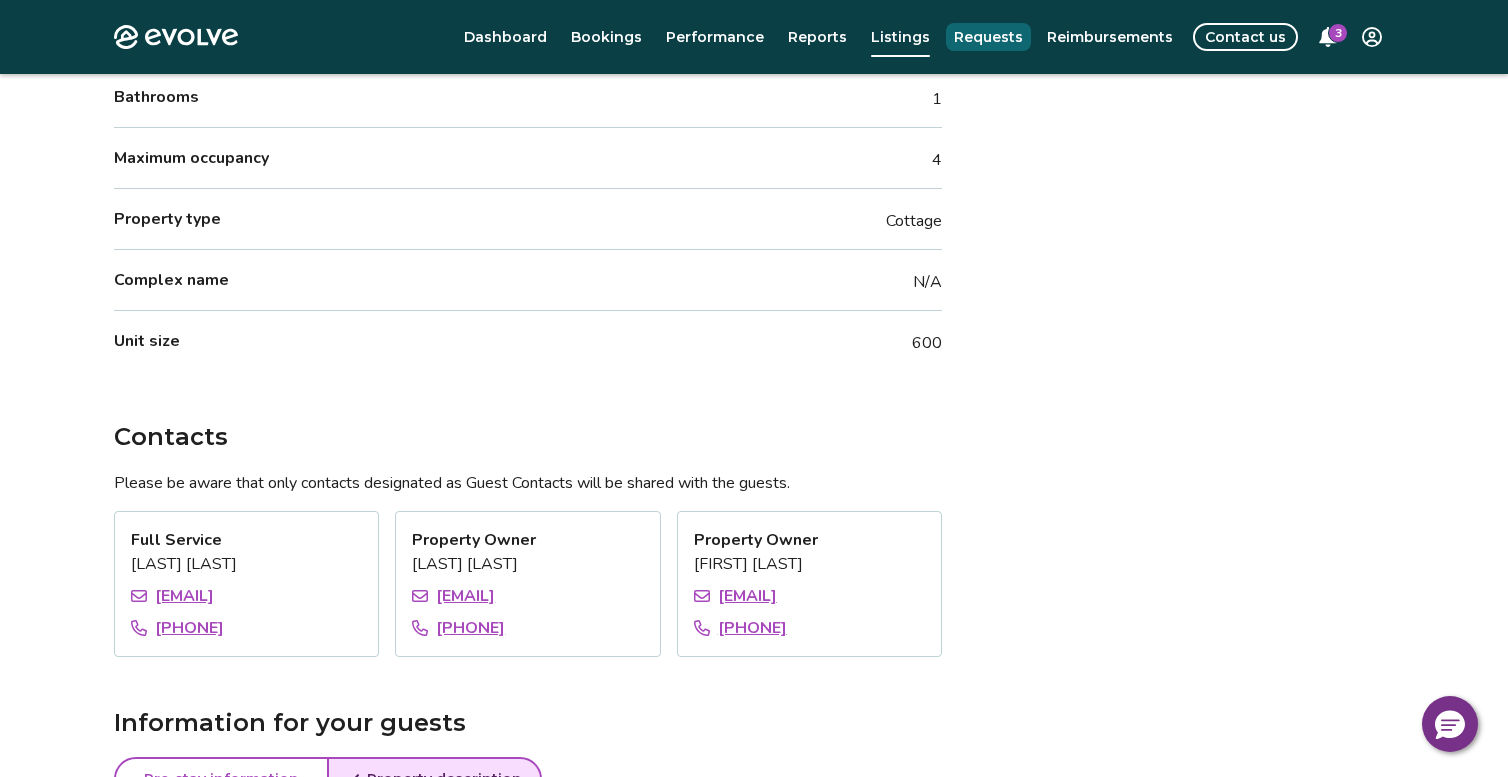 click on "Requests" at bounding box center (988, 37) 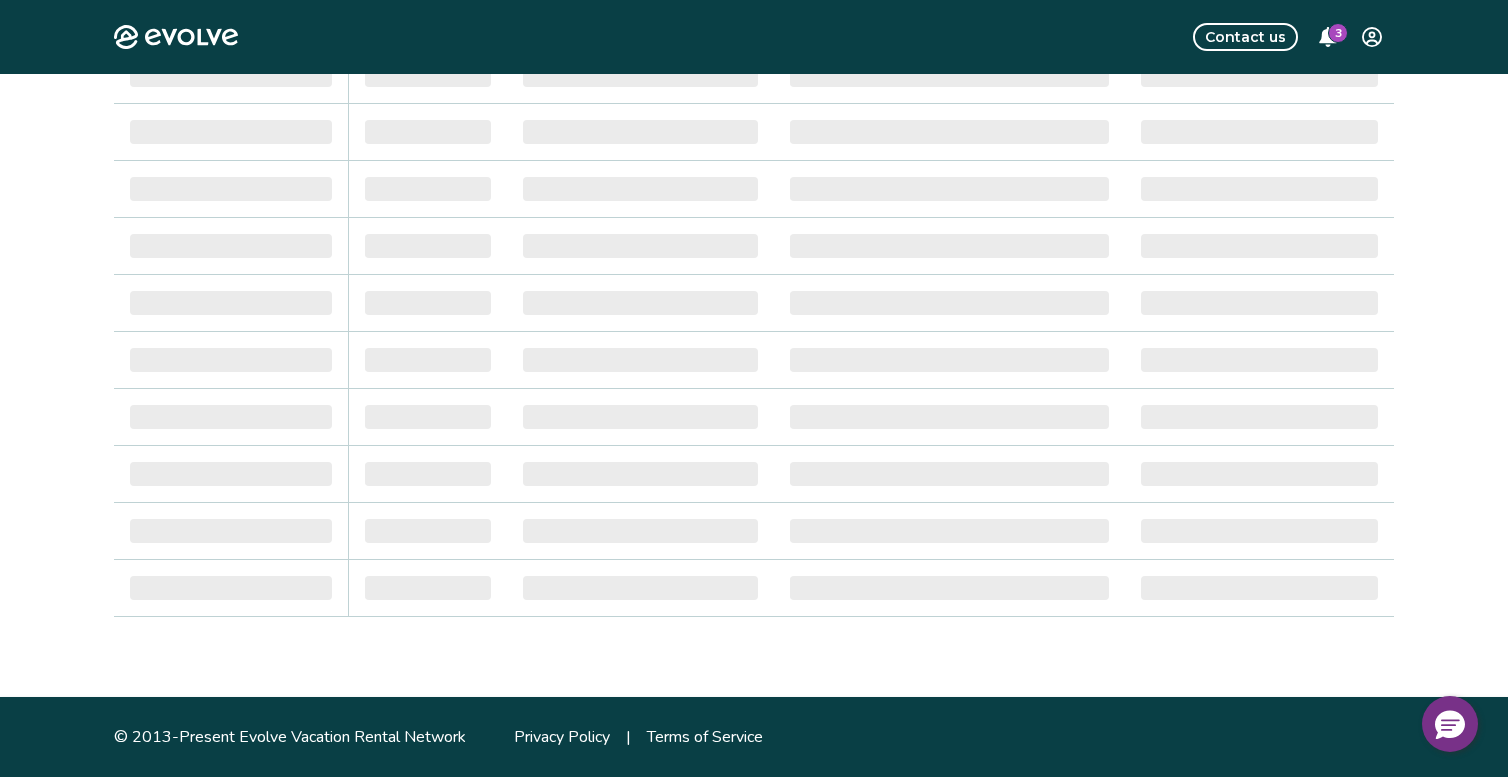 scroll, scrollTop: 0, scrollLeft: 0, axis: both 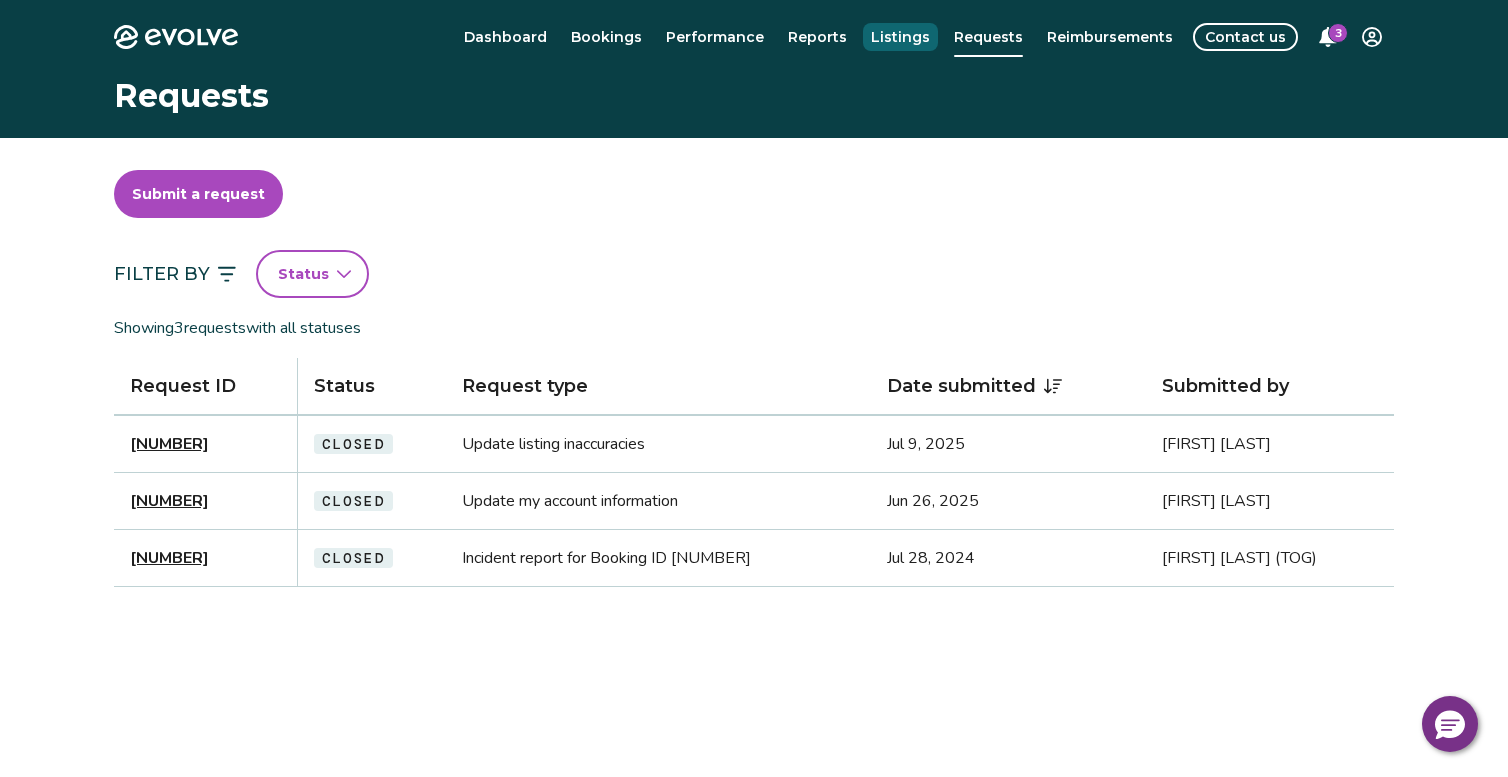 click on "Listings" at bounding box center (900, 37) 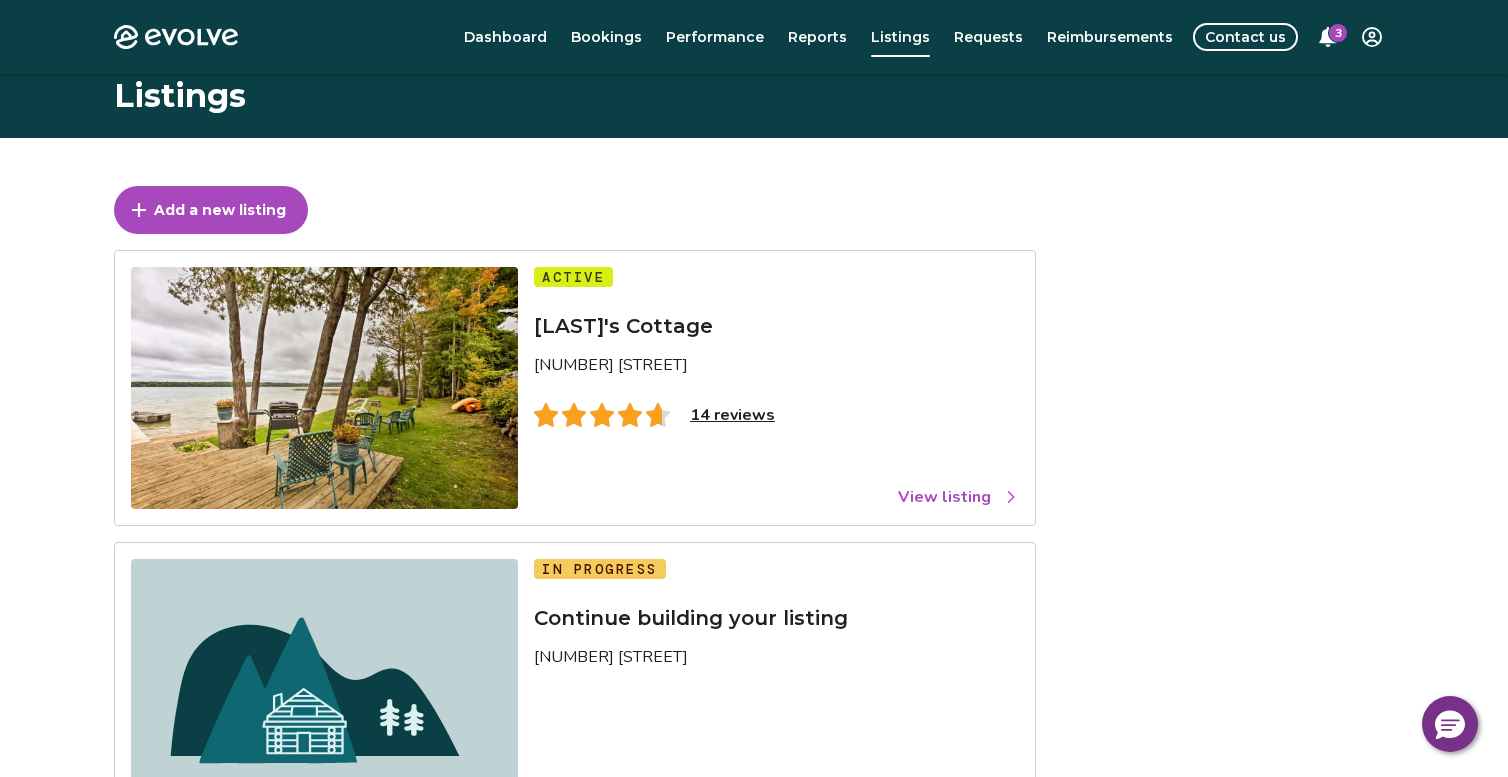 scroll, scrollTop: 200, scrollLeft: 0, axis: vertical 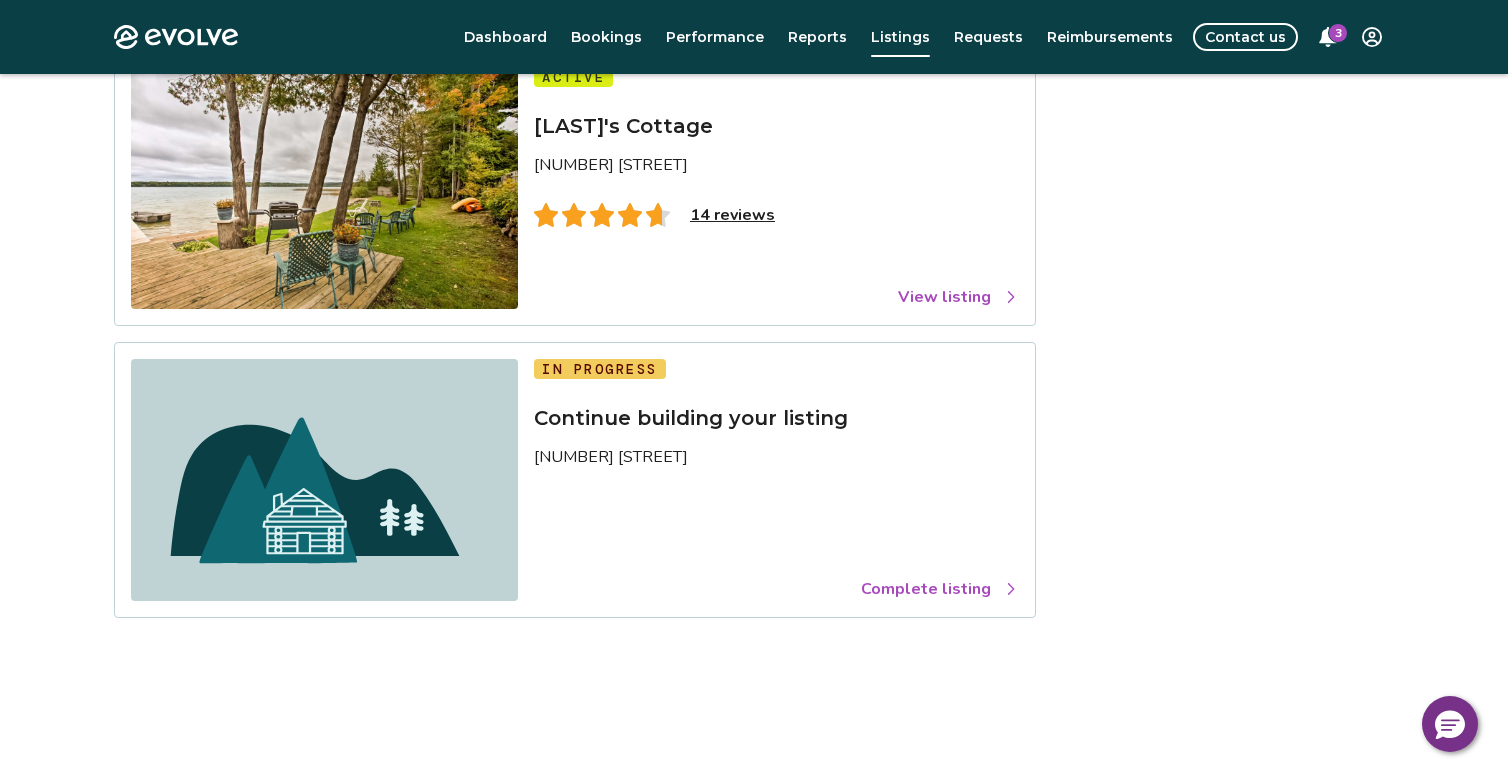 click on "Complete listing" at bounding box center (940, 589) 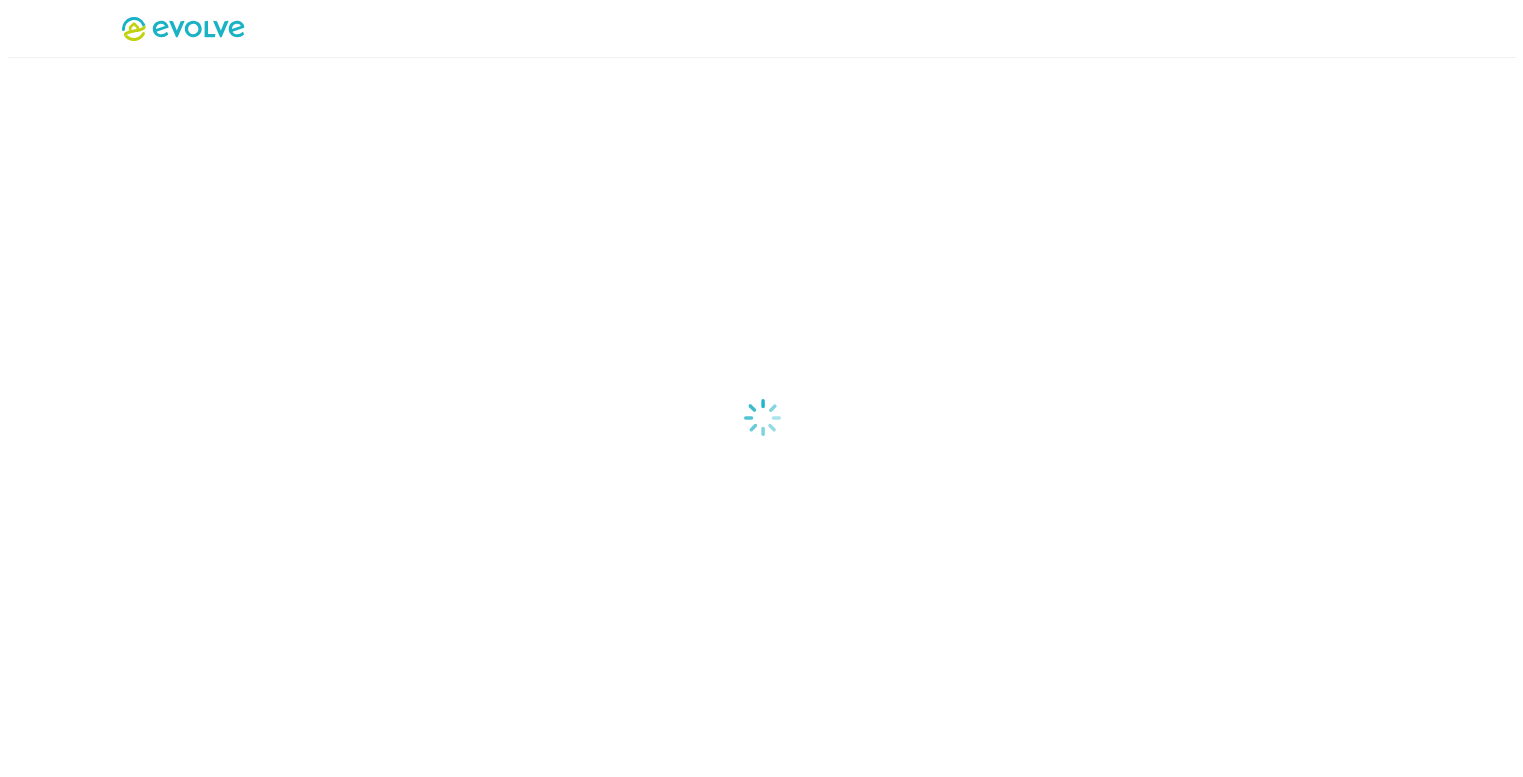 scroll, scrollTop: 0, scrollLeft: 0, axis: both 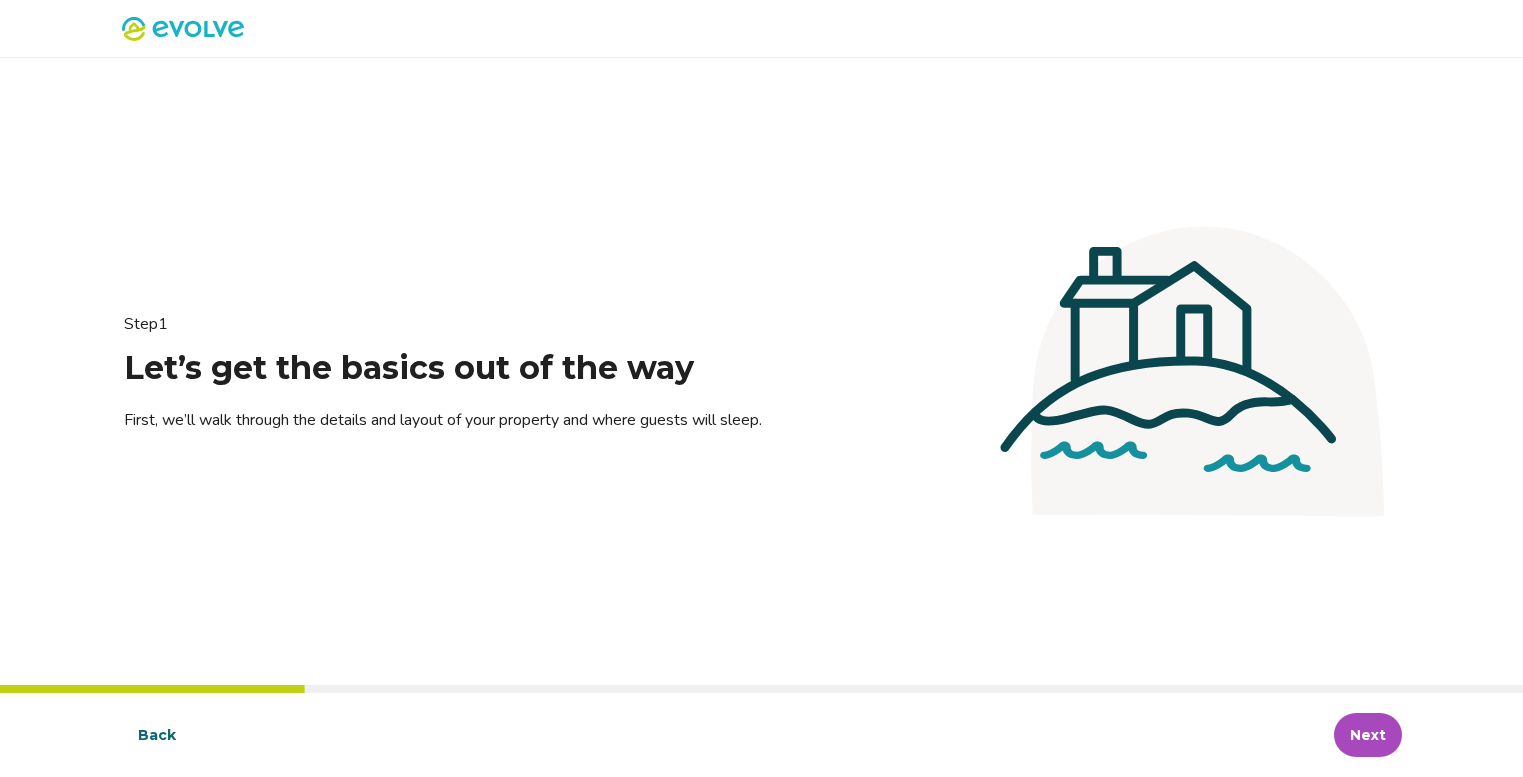click on "Next" at bounding box center (1368, 735) 